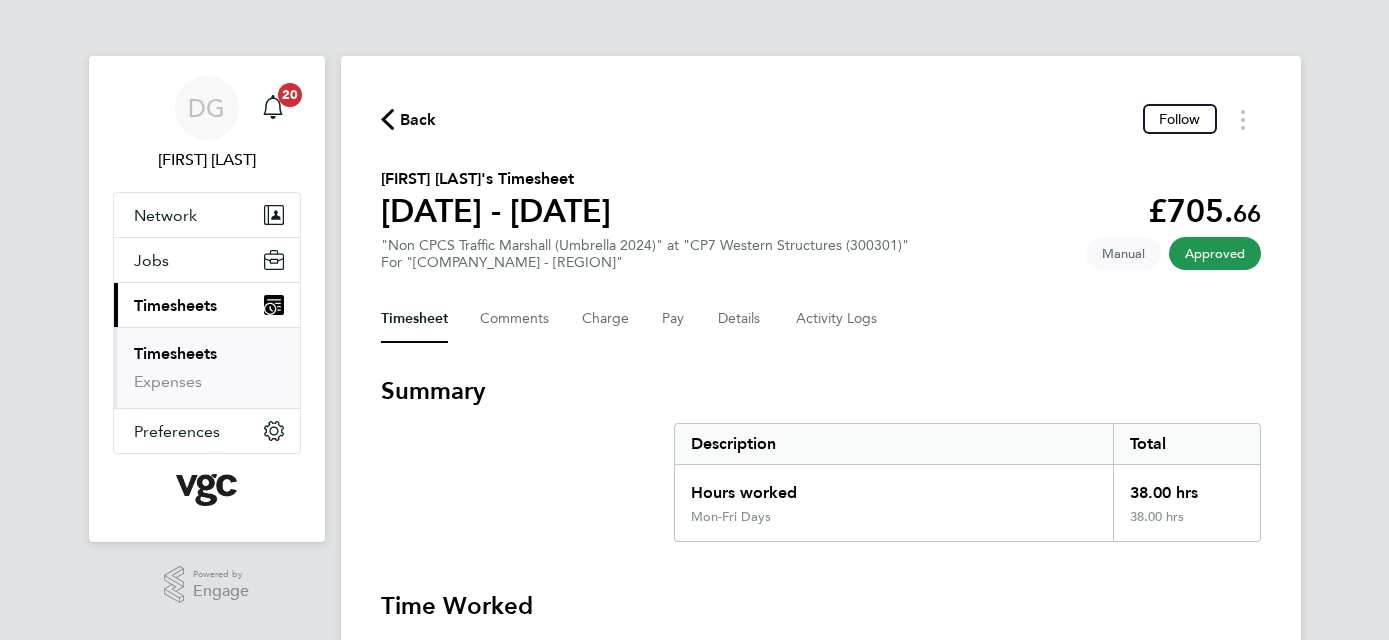 scroll, scrollTop: 0, scrollLeft: 0, axis: both 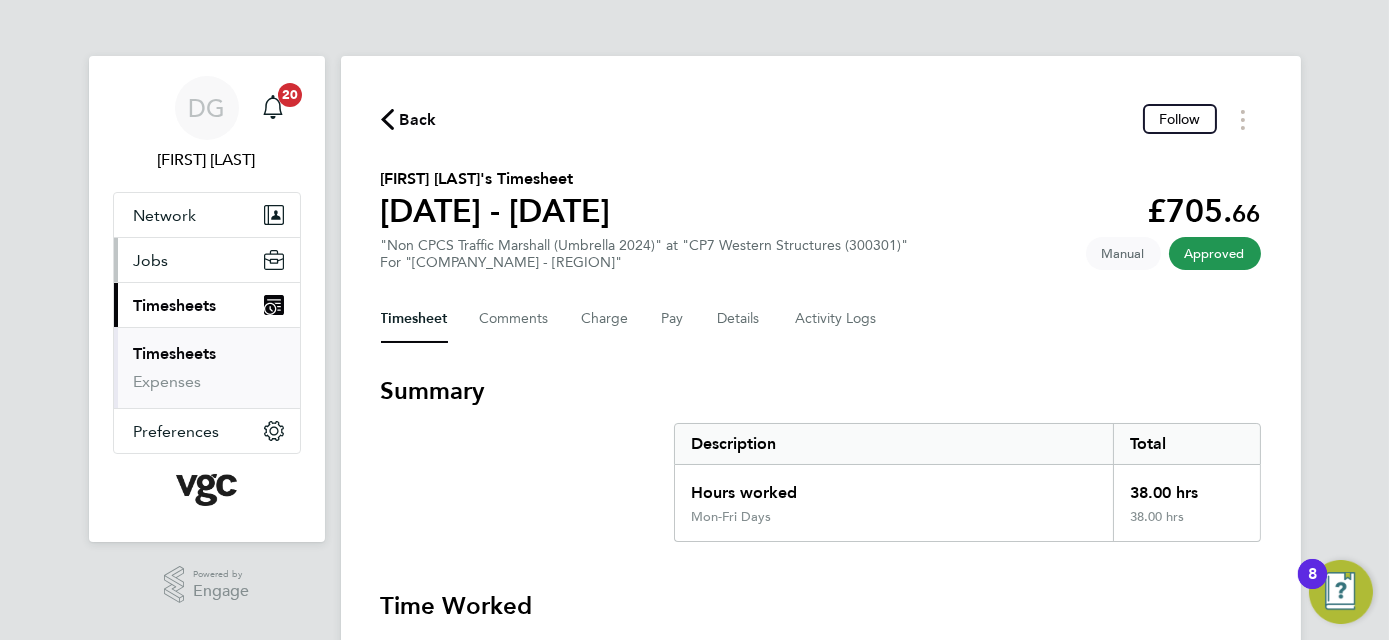 click on "Jobs" at bounding box center (207, 260) 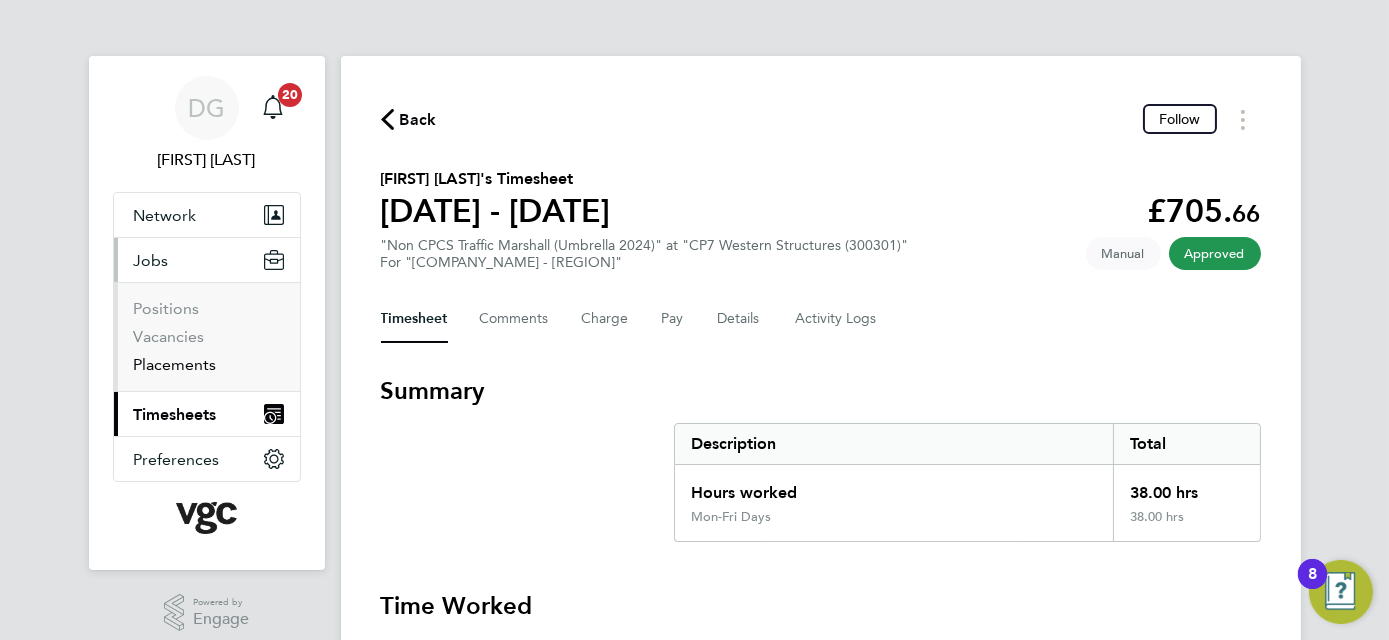 click on "Placements" at bounding box center (175, 364) 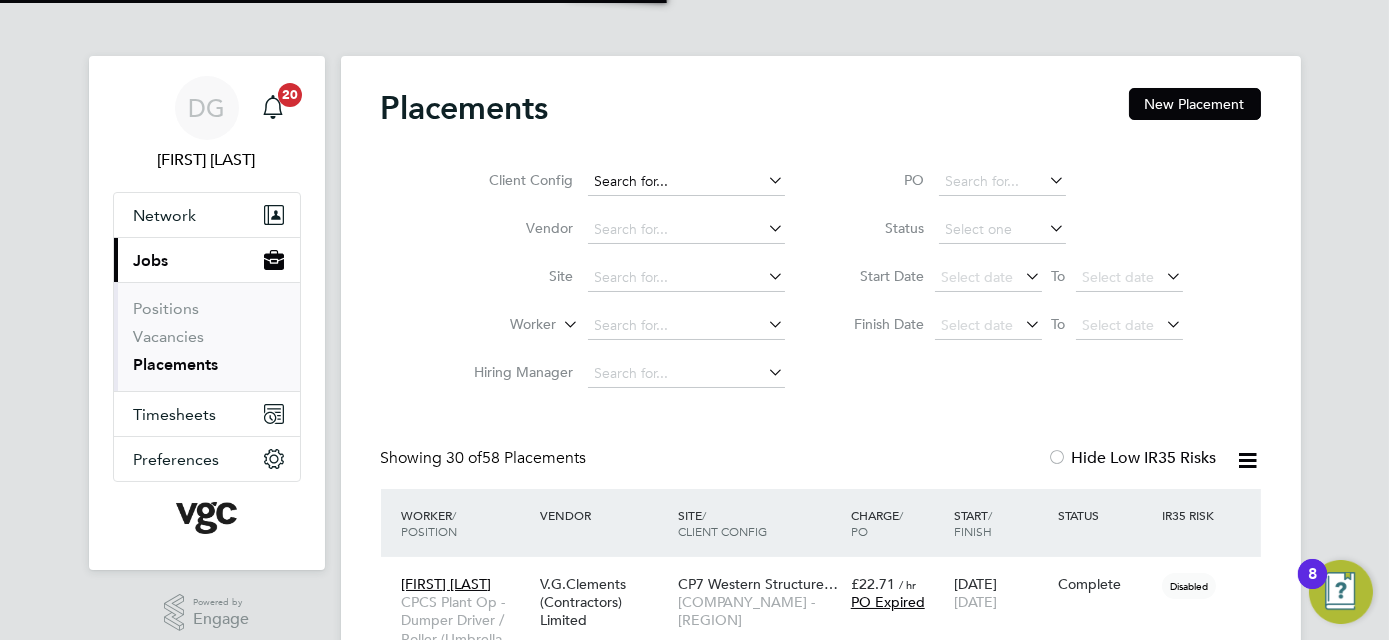 scroll, scrollTop: 10, scrollLeft: 10, axis: both 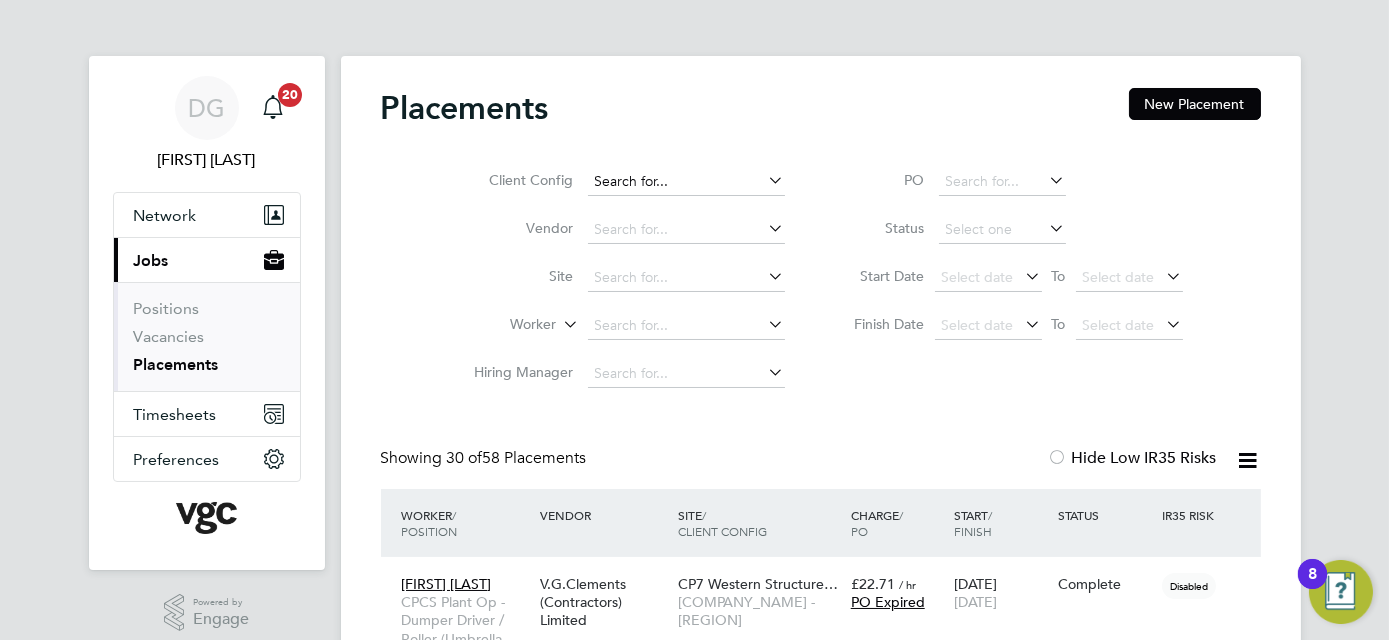 click 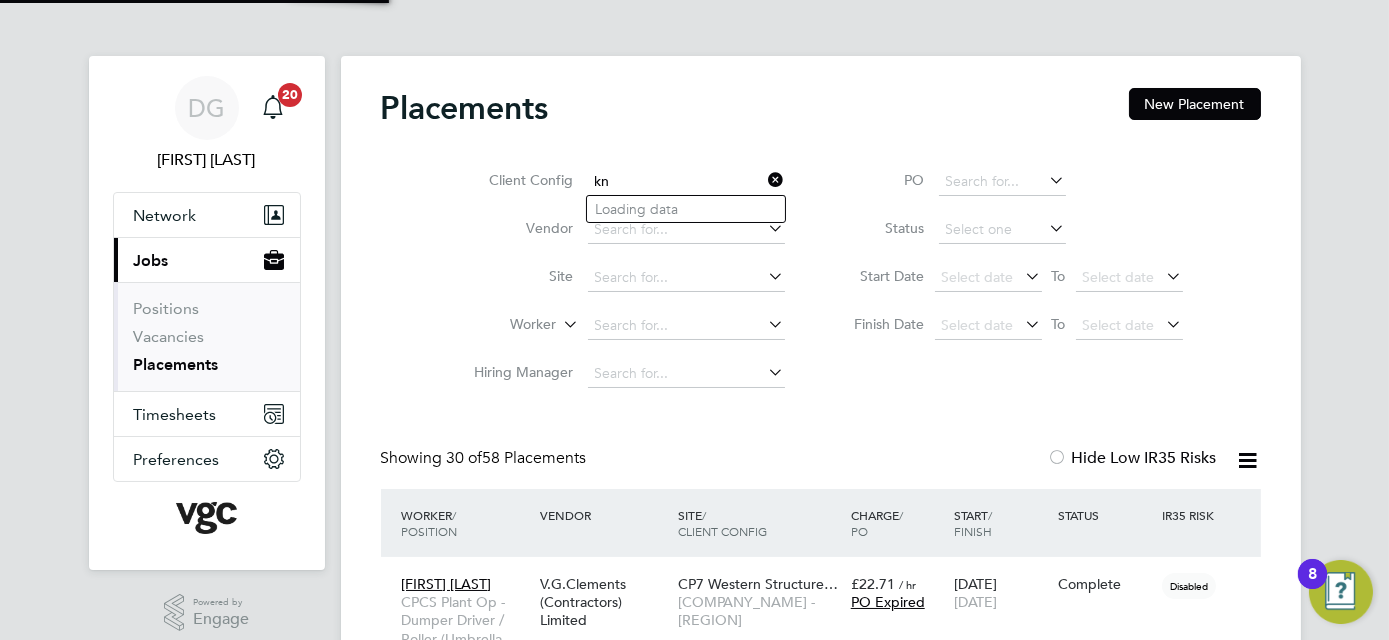 type on "k" 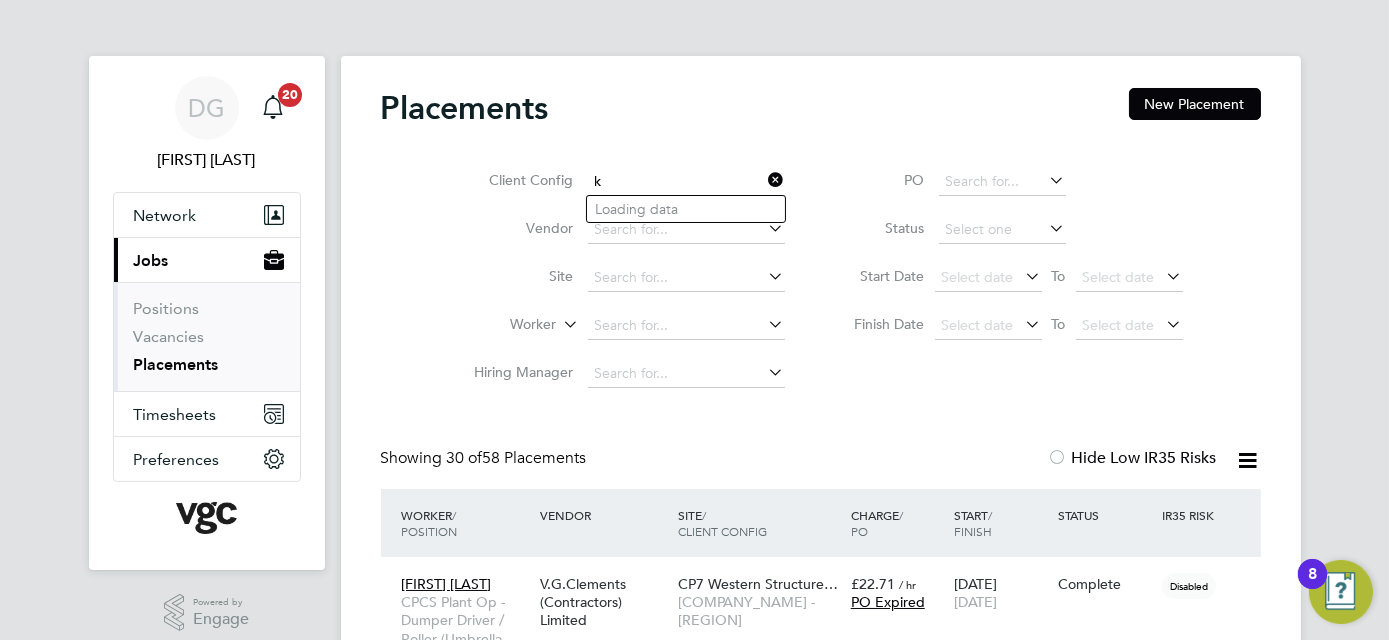 type 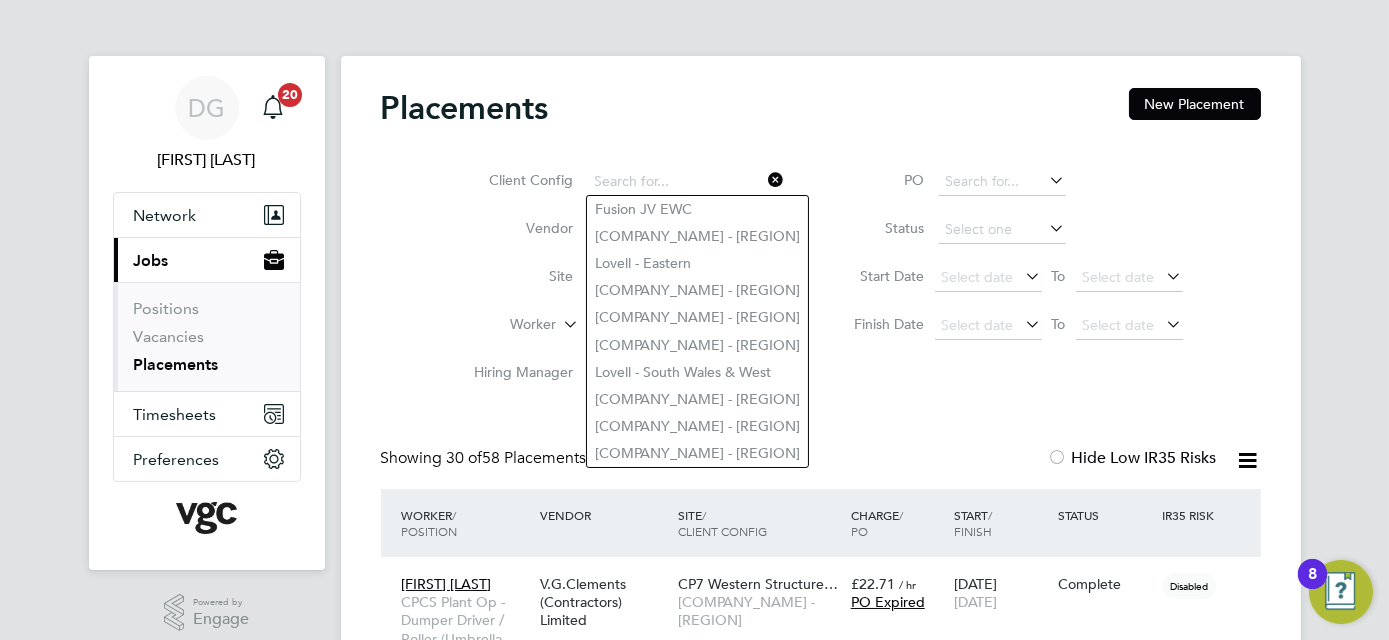 click on "Placements New Placement Client Config Vendor Site Worker Hiring Manager PO Status Start Date
Select date
To
Select date
Finish Date
Select date
To
Select date
Showing 30 of 58 Placements Hide Low IR35 Risks Worker / Position Vendor Site / Client Config Charge / PO Start / Finish Status IR35 Risk [FIRST] [LAST] [JOB_TITLE] [COMPANY_NAME] [COMPANY_NAME] [COMPANY_NAME] £[AMOUNT] / hr PO Expired [DATE] [DATE] Complete Disabled [FIRST] [LAST] [JOB_TITLE] [COMPANY_NAME] [COMPANY_NAME] [COMPANY_NAME] £[AMOUNT] / hr PO Expired [DATE] [DATE] Complete Disabled [FIRST] [LAST] [JOB_TITLE] [COMPANY_NAME] [COMPANY_NAME] [COMPANY_NAME] £[AMOUNT] / hr PO Expired [DATE] [DATE]" 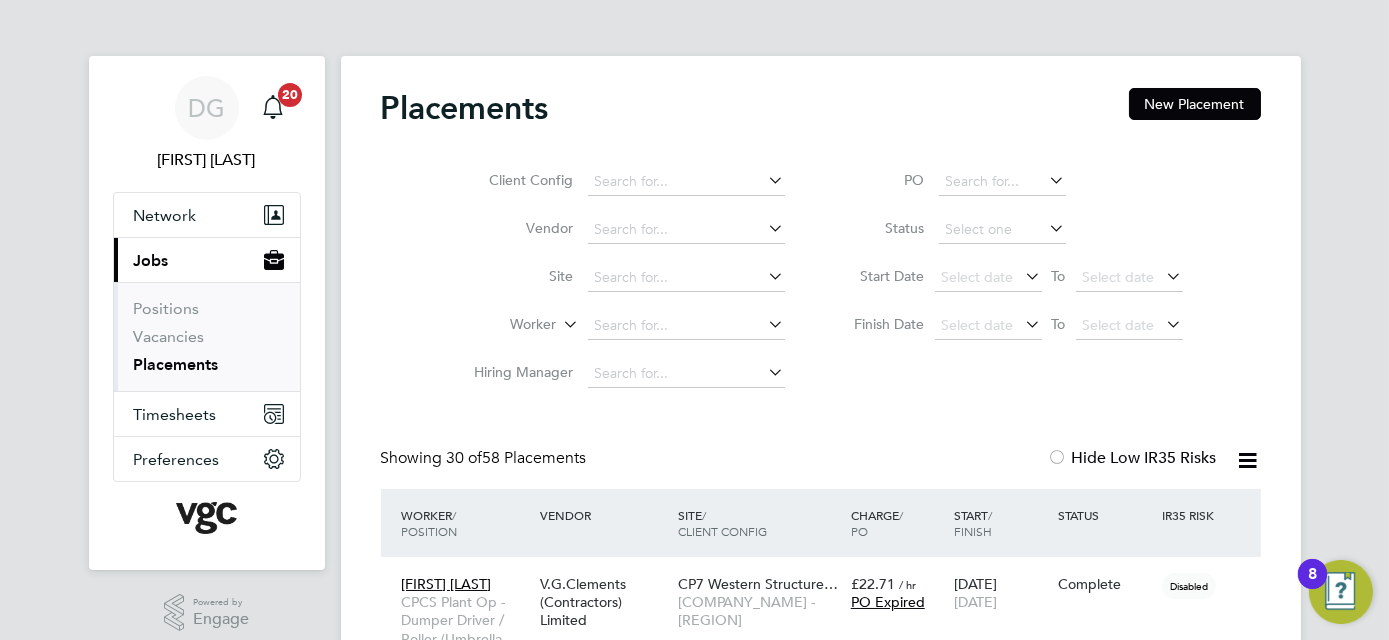 click 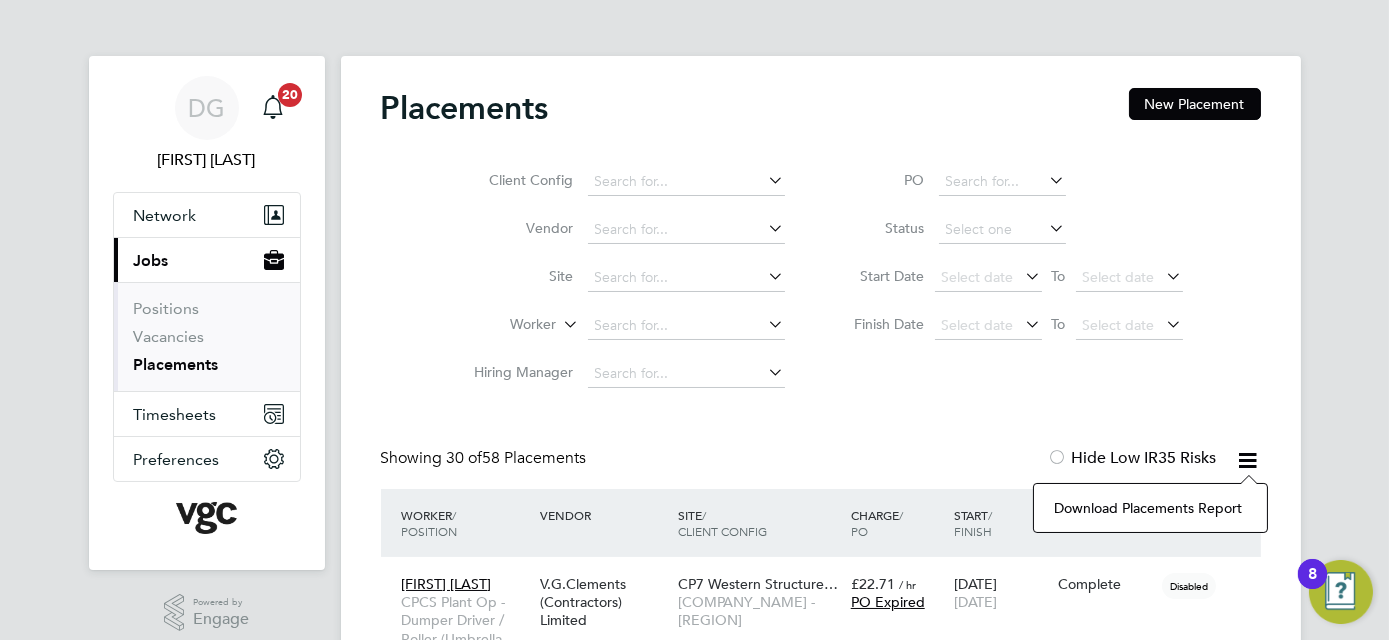 click on "Client Config   Vendor     Site     Worker     Hiring Manager   PO   Status   Start Date
Select date
To
Select date
Finish Date
Select date
To
Select date" 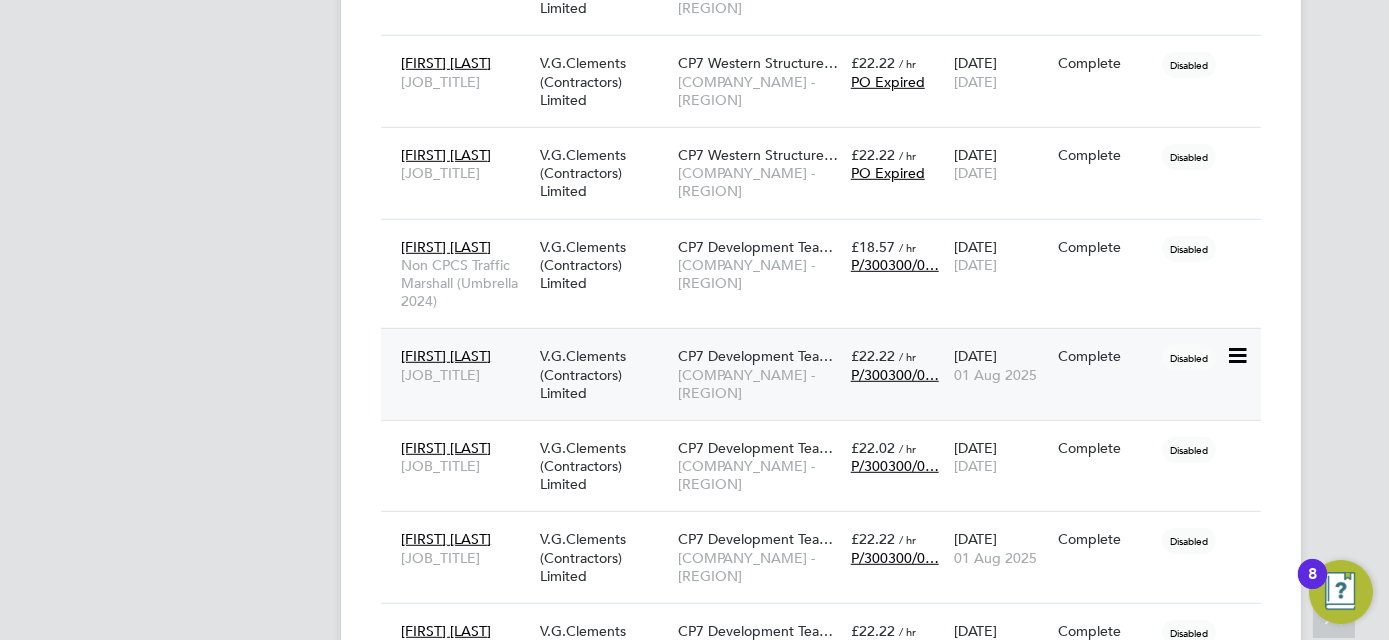 click 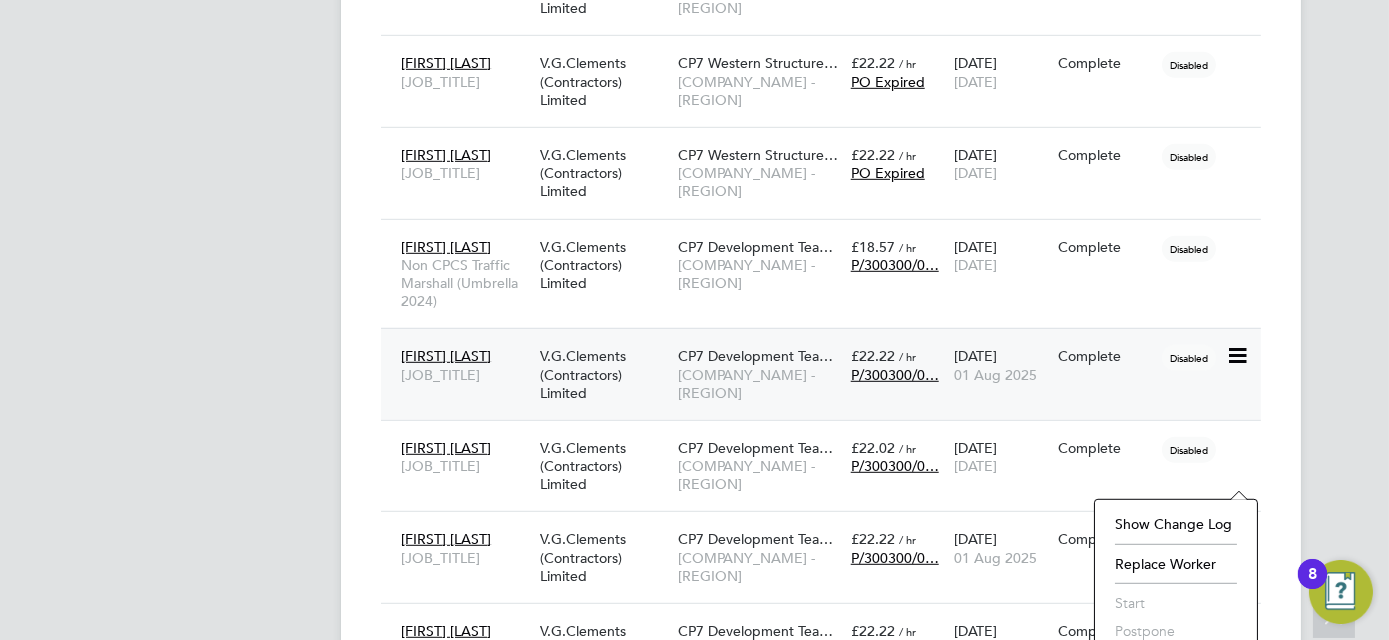 click on "[FIRST] [LAST] [JOB_TITLE]" 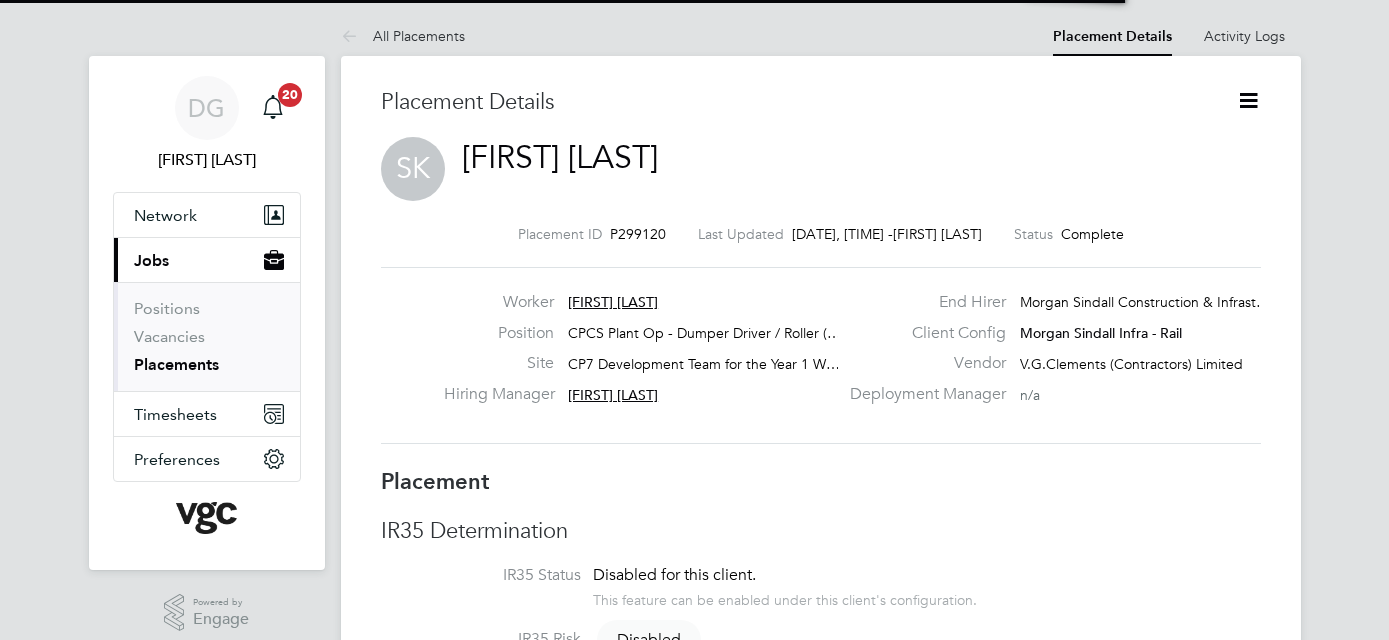 scroll, scrollTop: 136, scrollLeft: 0, axis: vertical 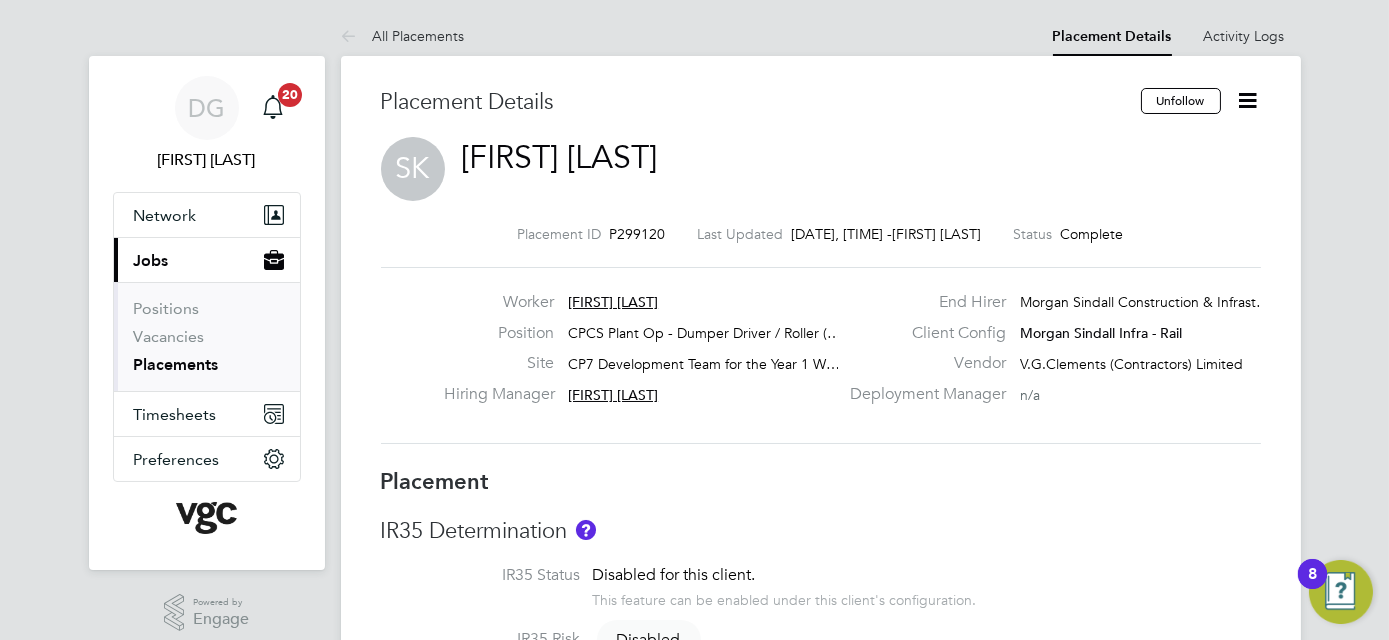 click 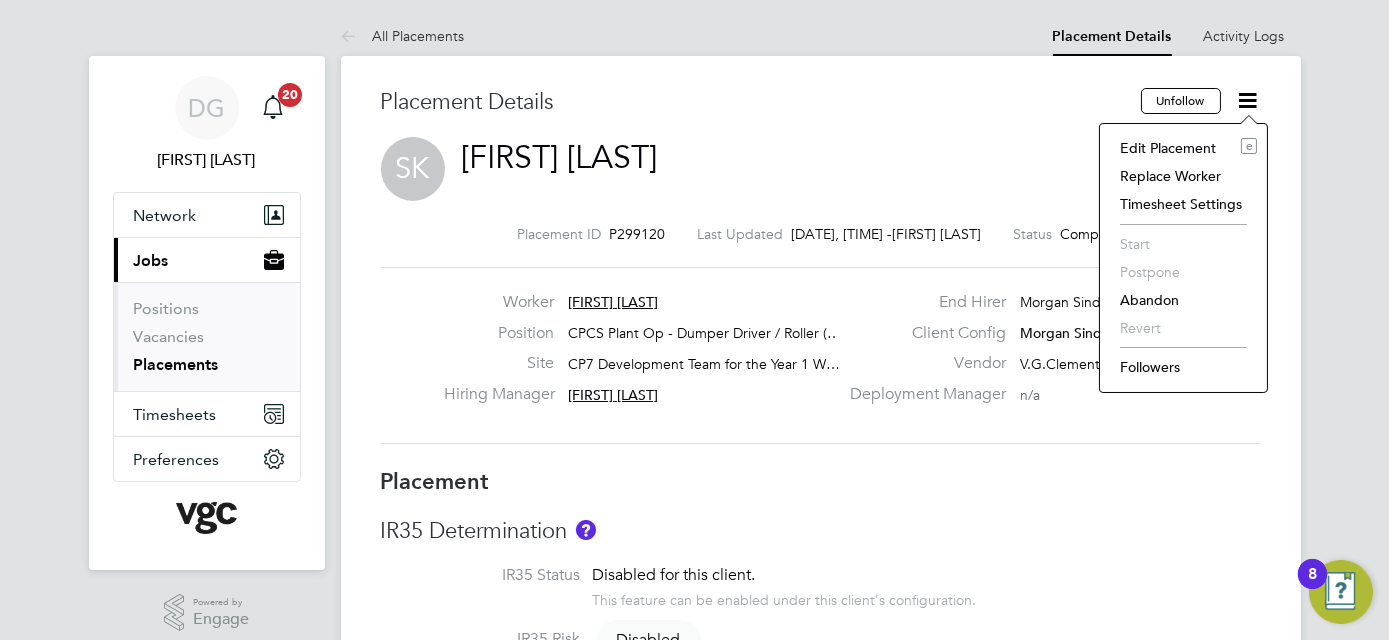 click on "Edit Placement e" 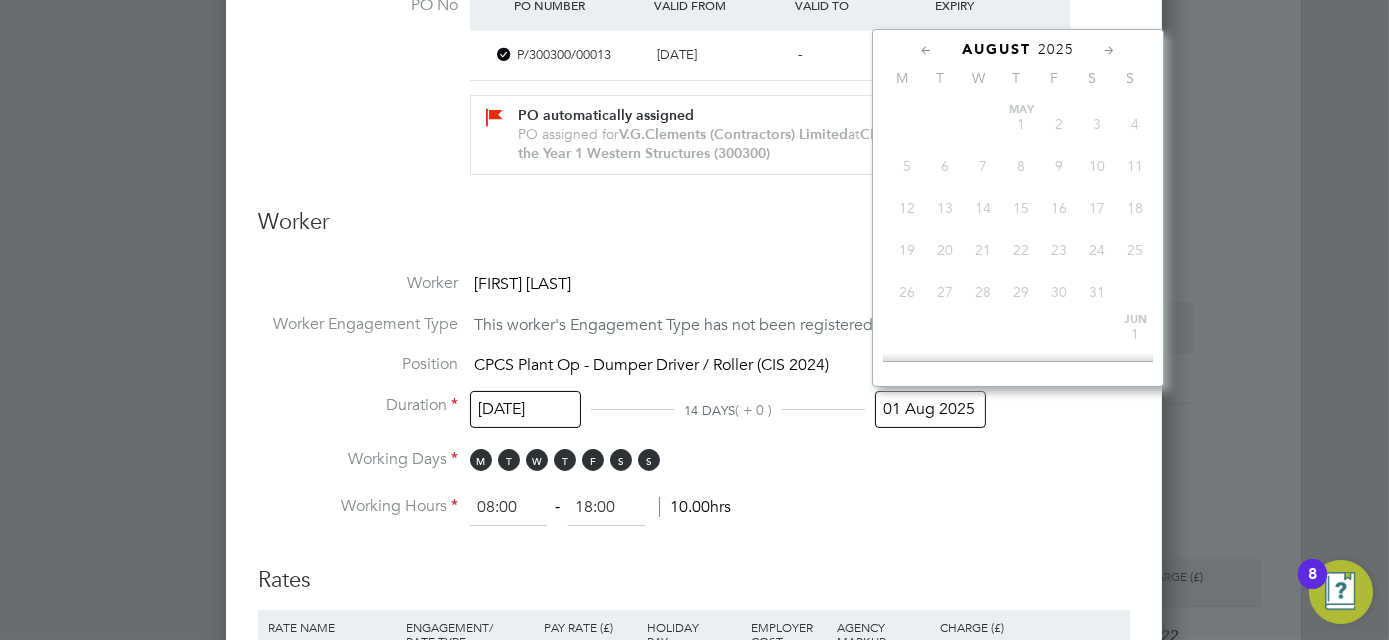 click on "01 Aug 2025" at bounding box center [930, 409] 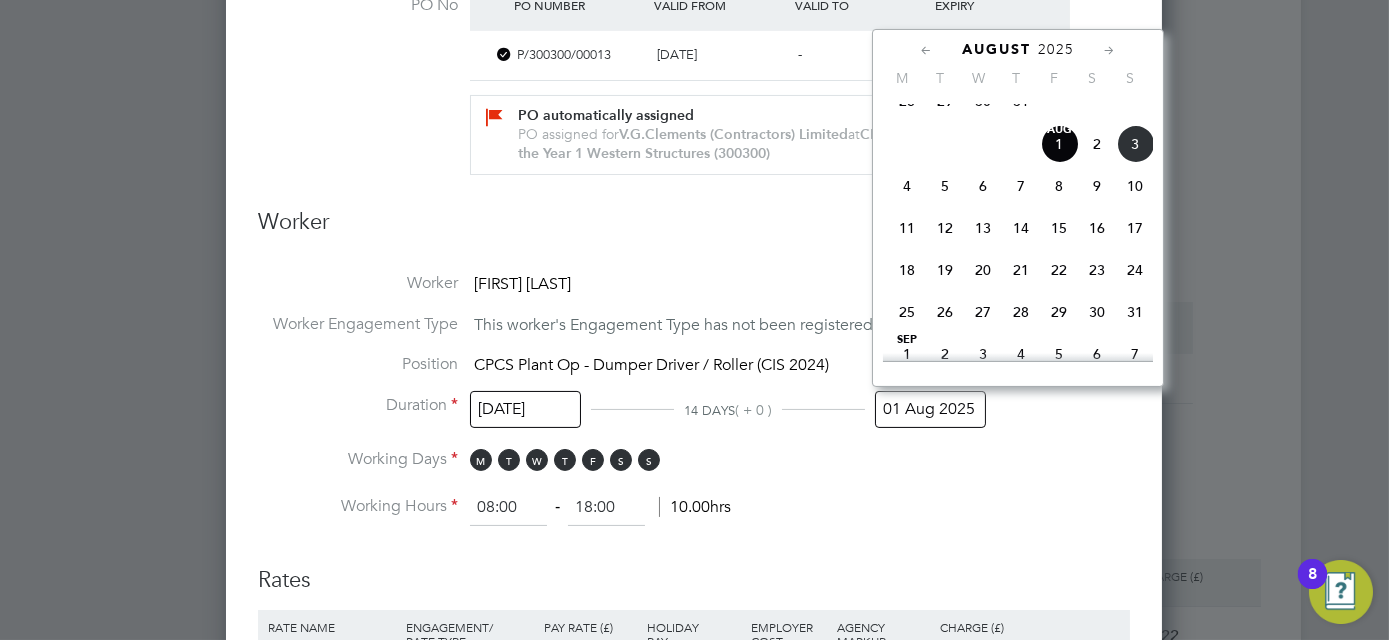 click on "29" 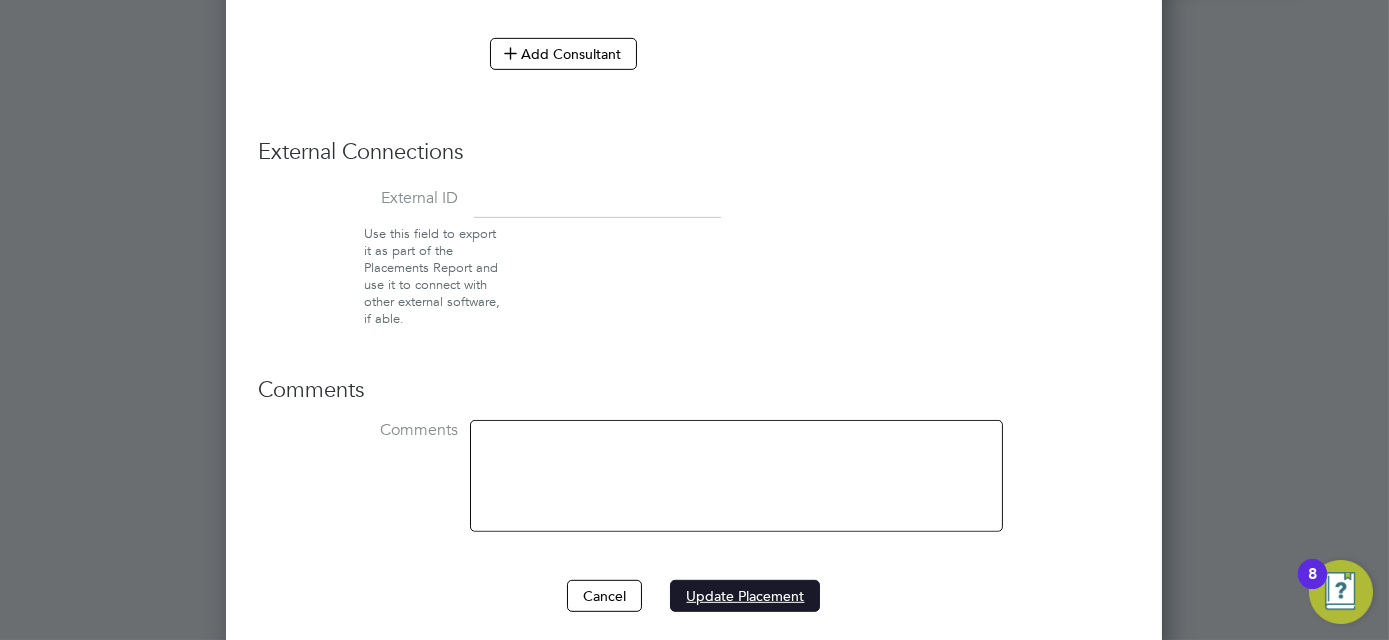 click on "Update Placement" at bounding box center [745, 596] 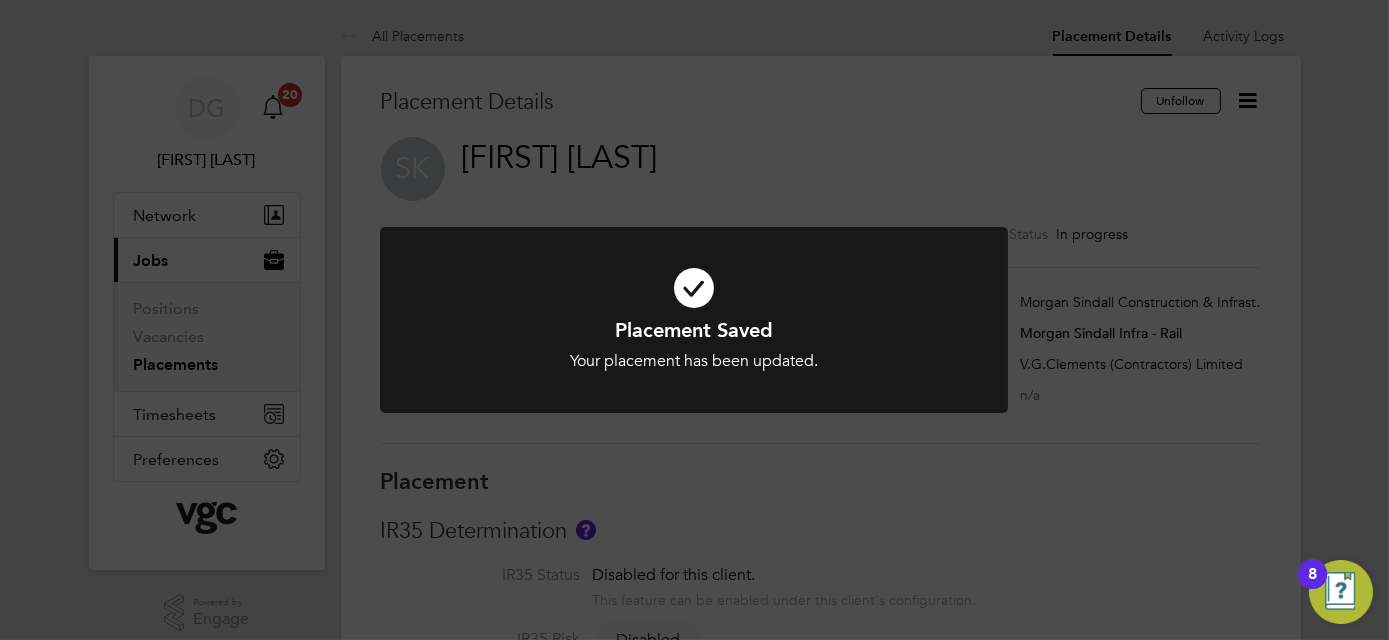click at bounding box center [694, 320] 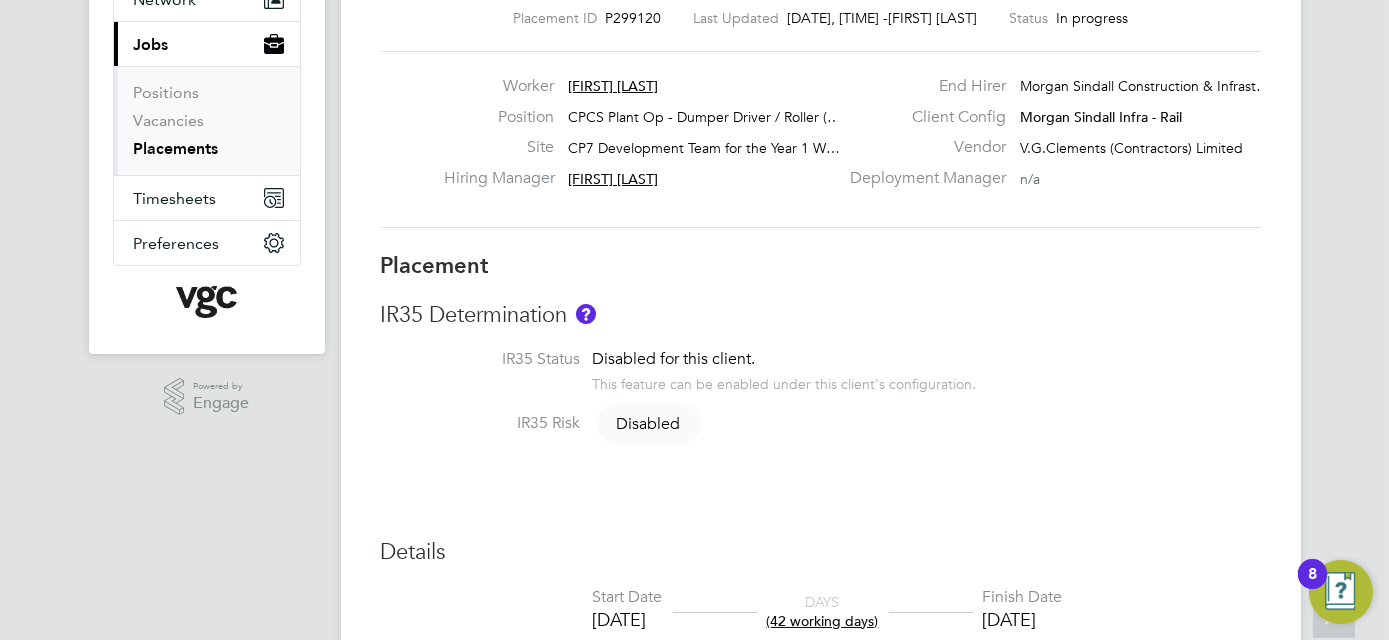 click on "Placements" at bounding box center (176, 148) 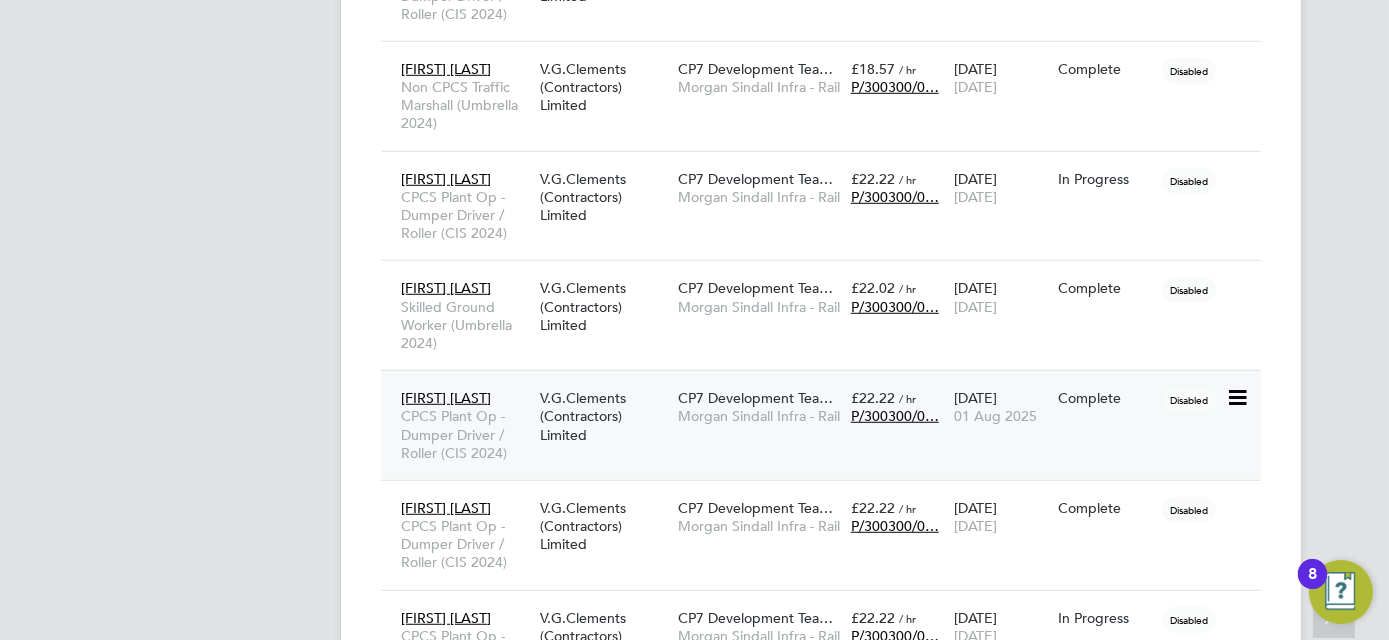 click on "Stephen Miller CPCS Plant Op - Dumper Driver / Roller (CIS 2024) V.G.Clements (Contractors) Limited CP7 Development Tea… Morgan Sindall Infra - Rail £22.22   / hr P/300300/0… 19 Jul 2025 01 Aug 2025 Complete Disabled" 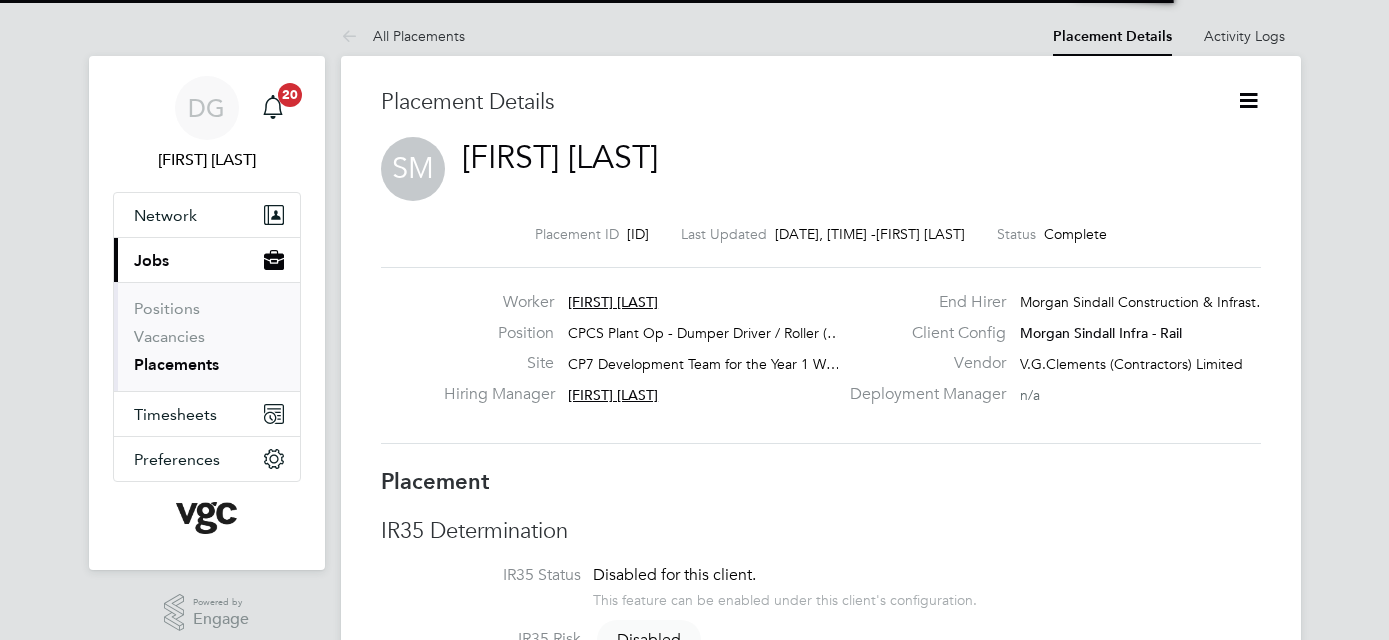 scroll, scrollTop: 0, scrollLeft: 0, axis: both 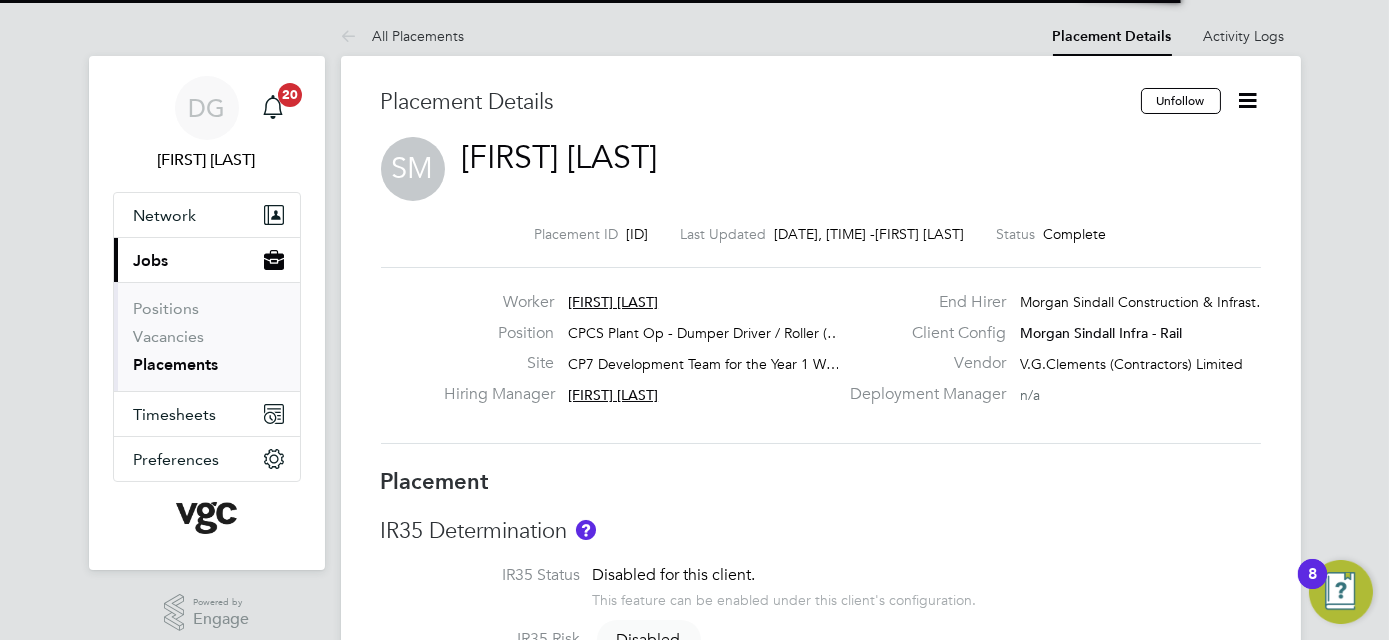 click 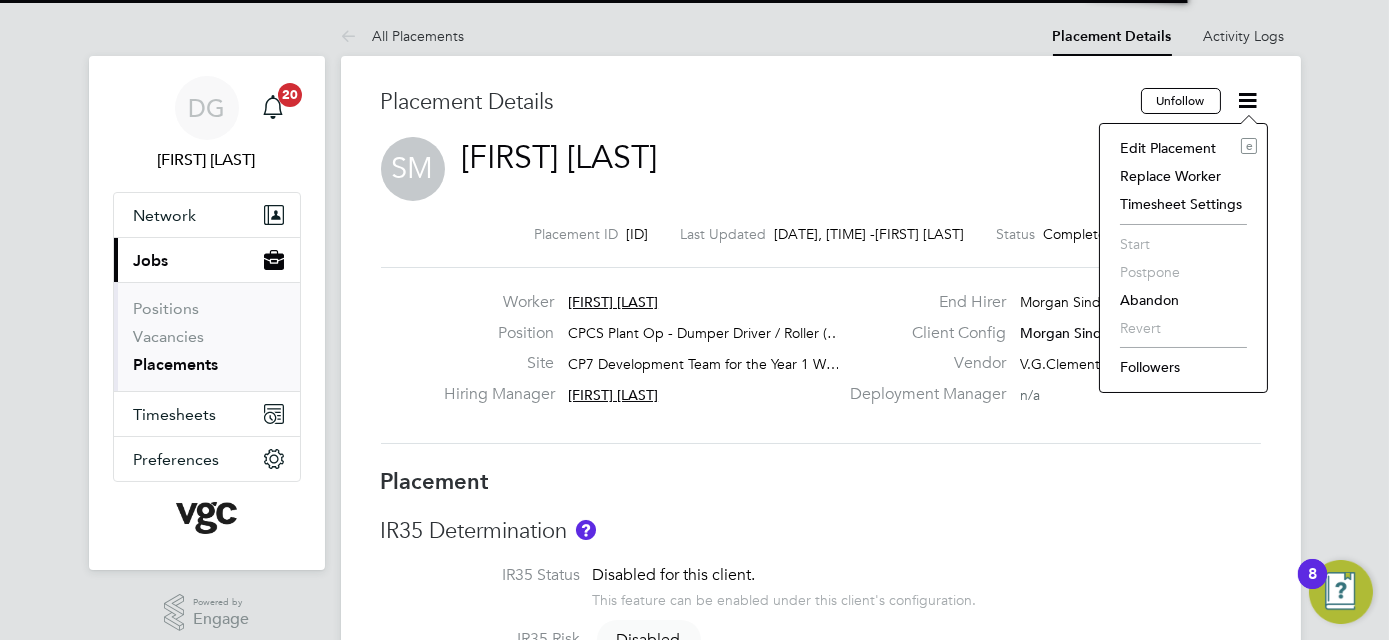 click on "Edit Placement e" 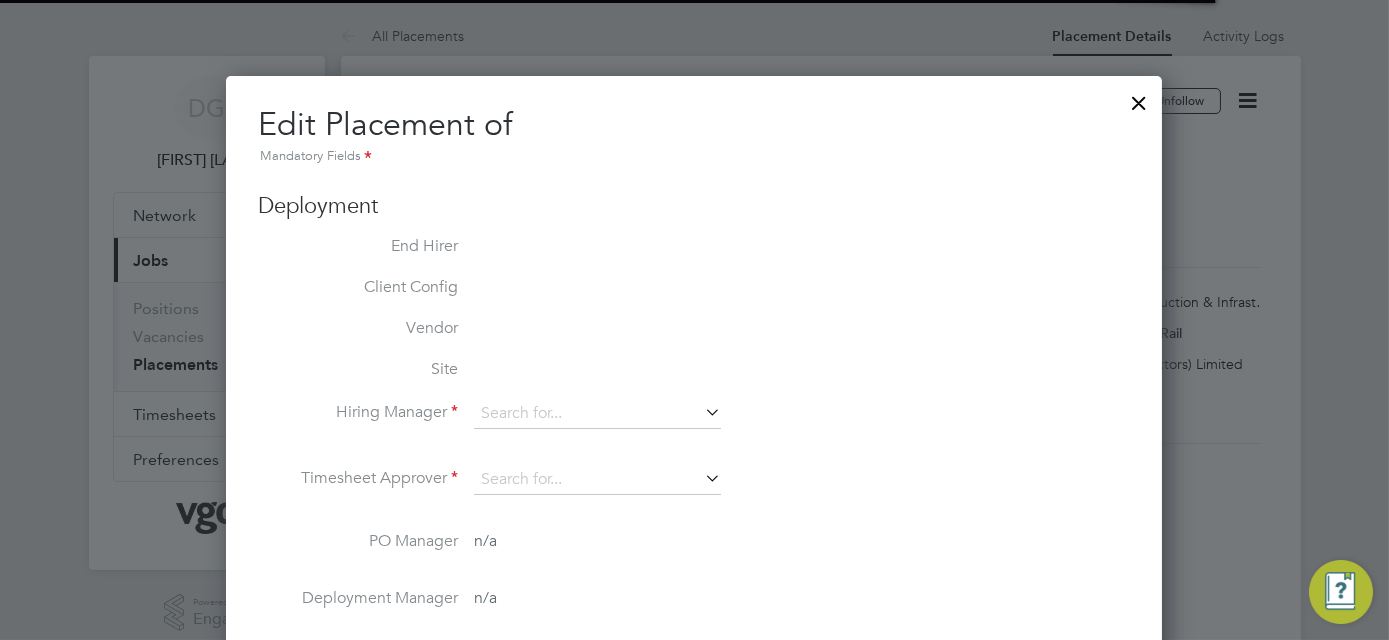 type on "[FIRST] [LAST]" 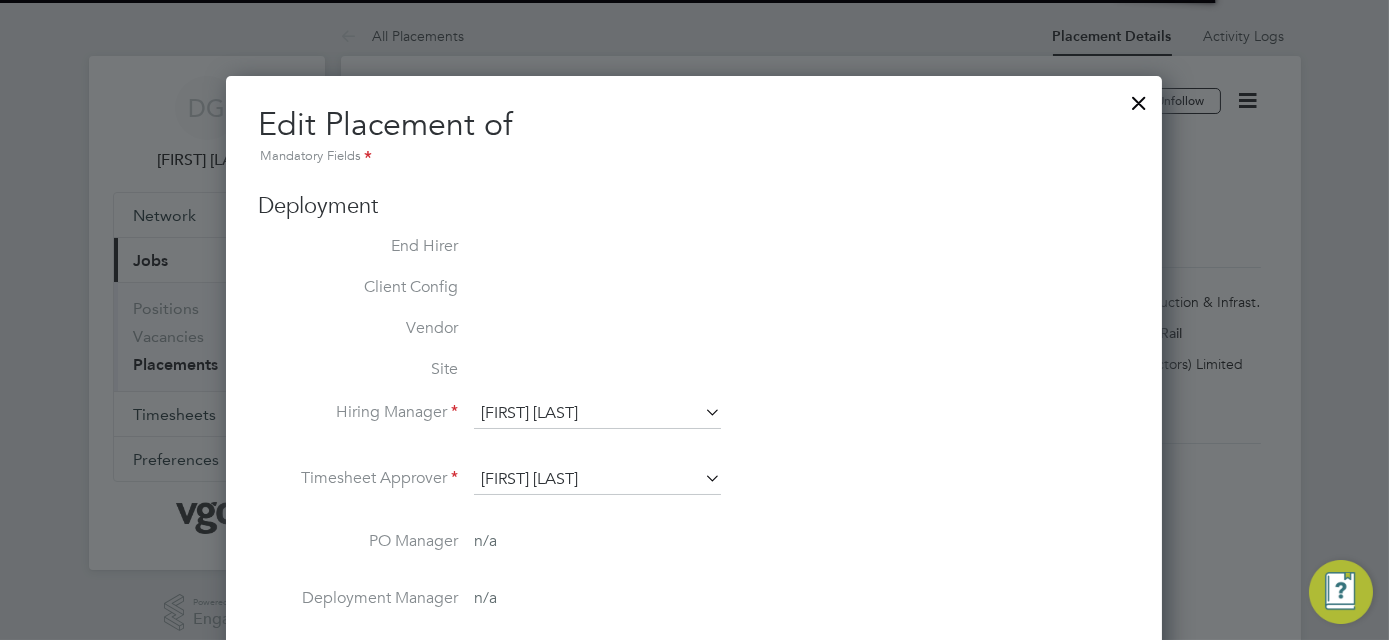 type on "01 Aug 2025" 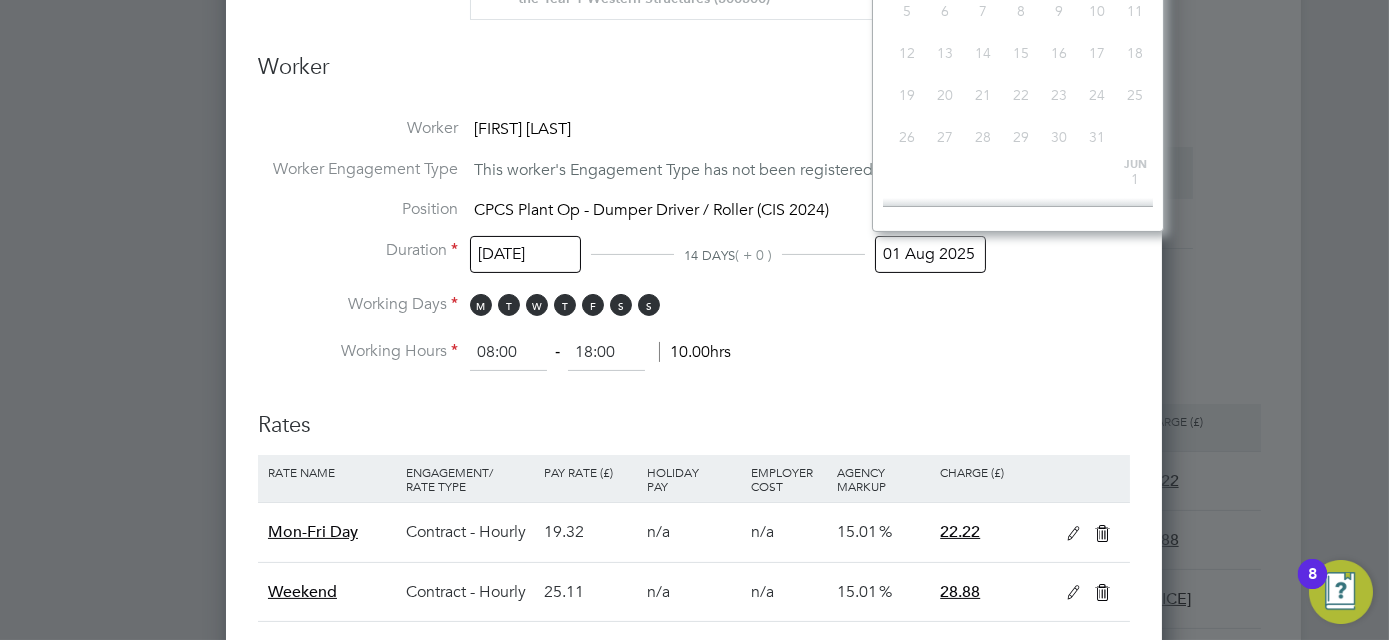 click on "01 Aug 2025" at bounding box center [930, 254] 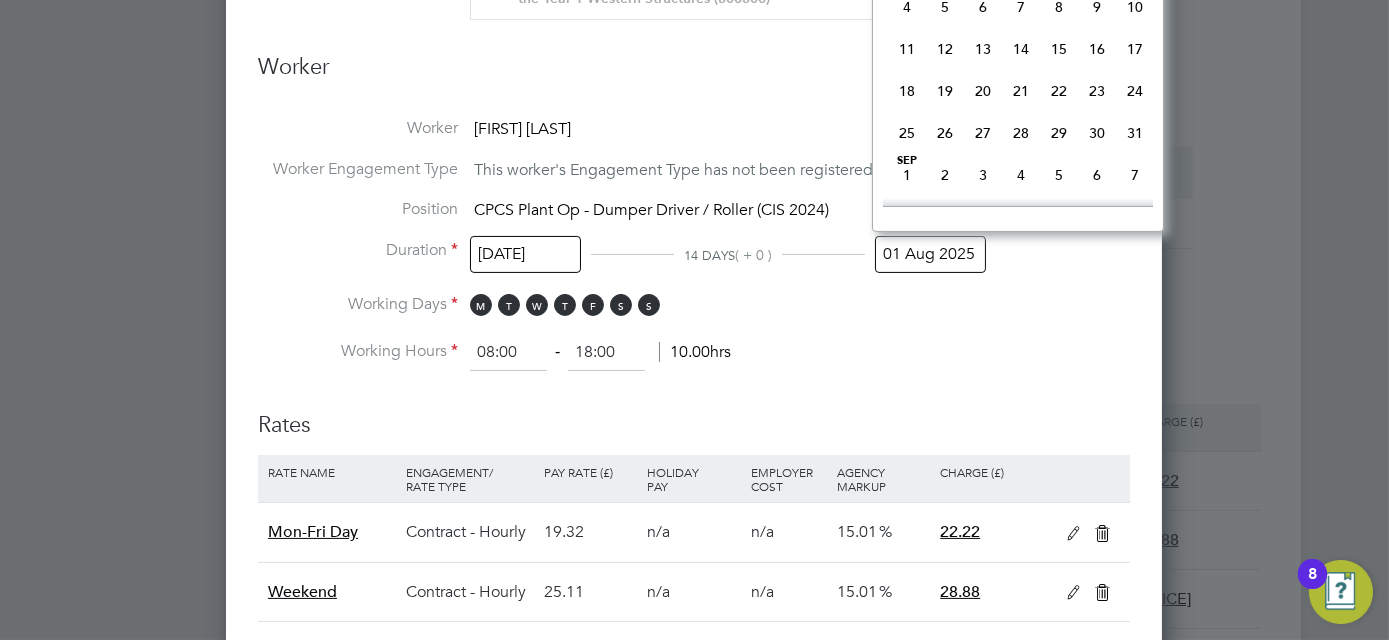 click on "29" 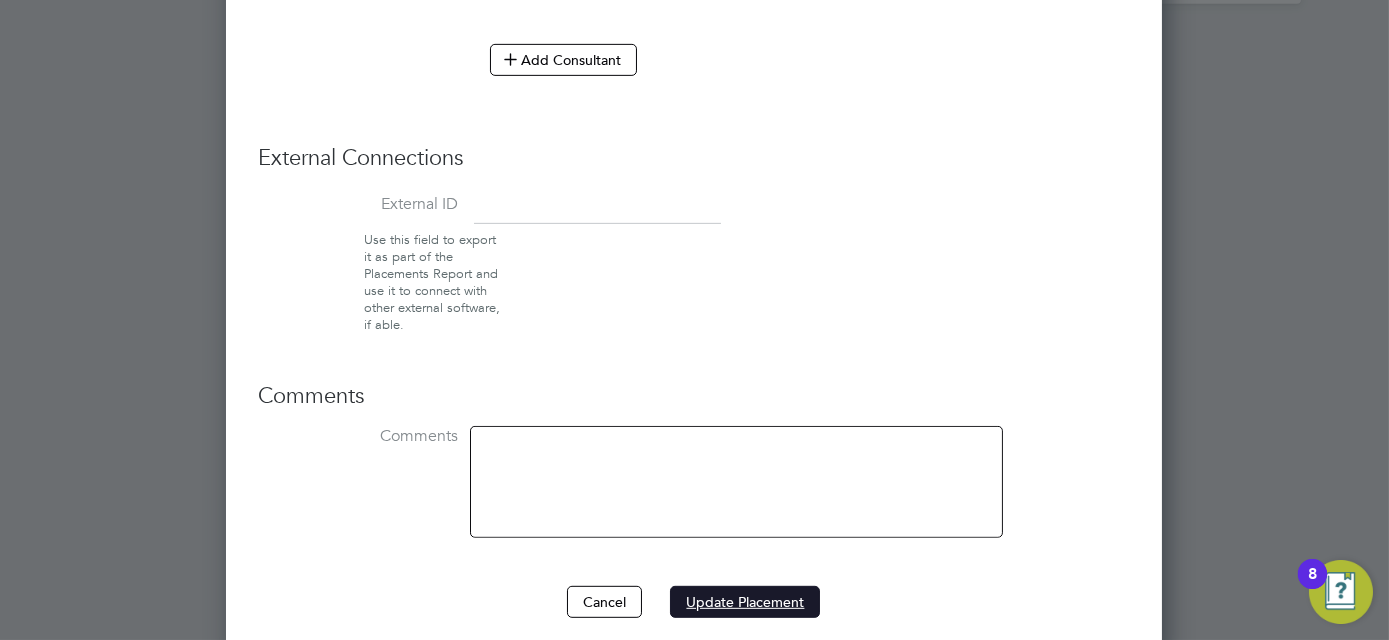 click on "Update Placement" at bounding box center [745, 602] 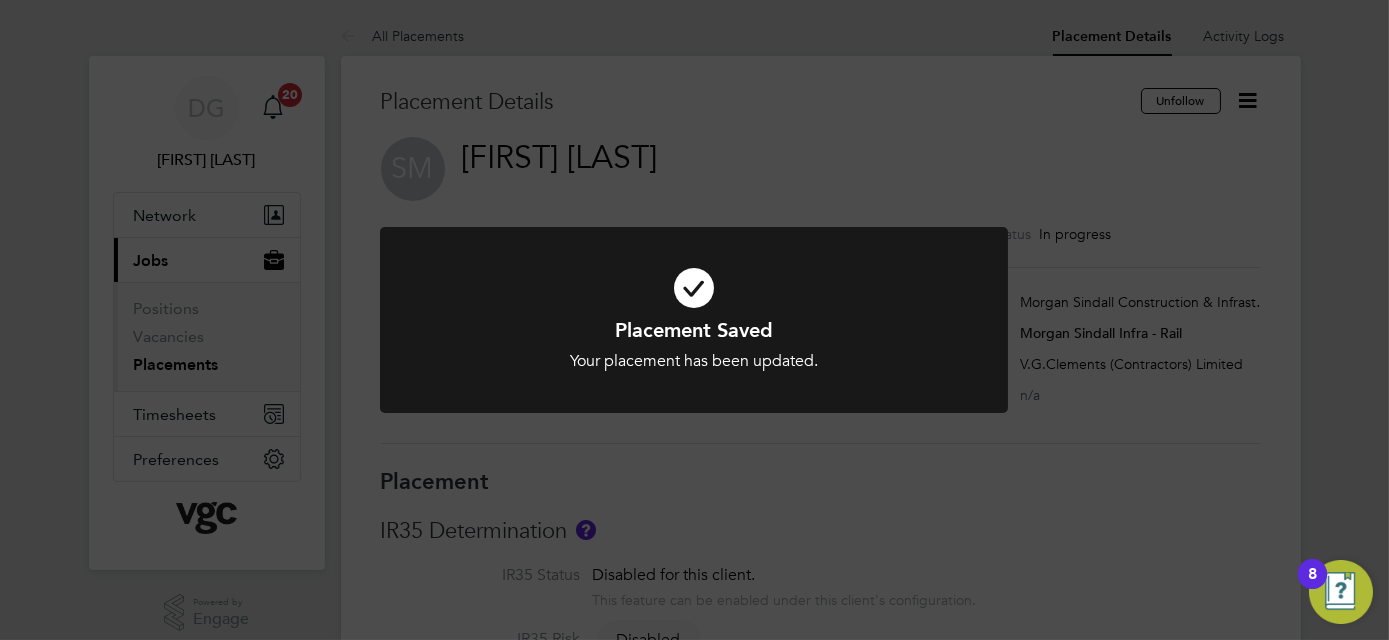click on "Placement Saved Your placement has been updated. Cancel Okay" 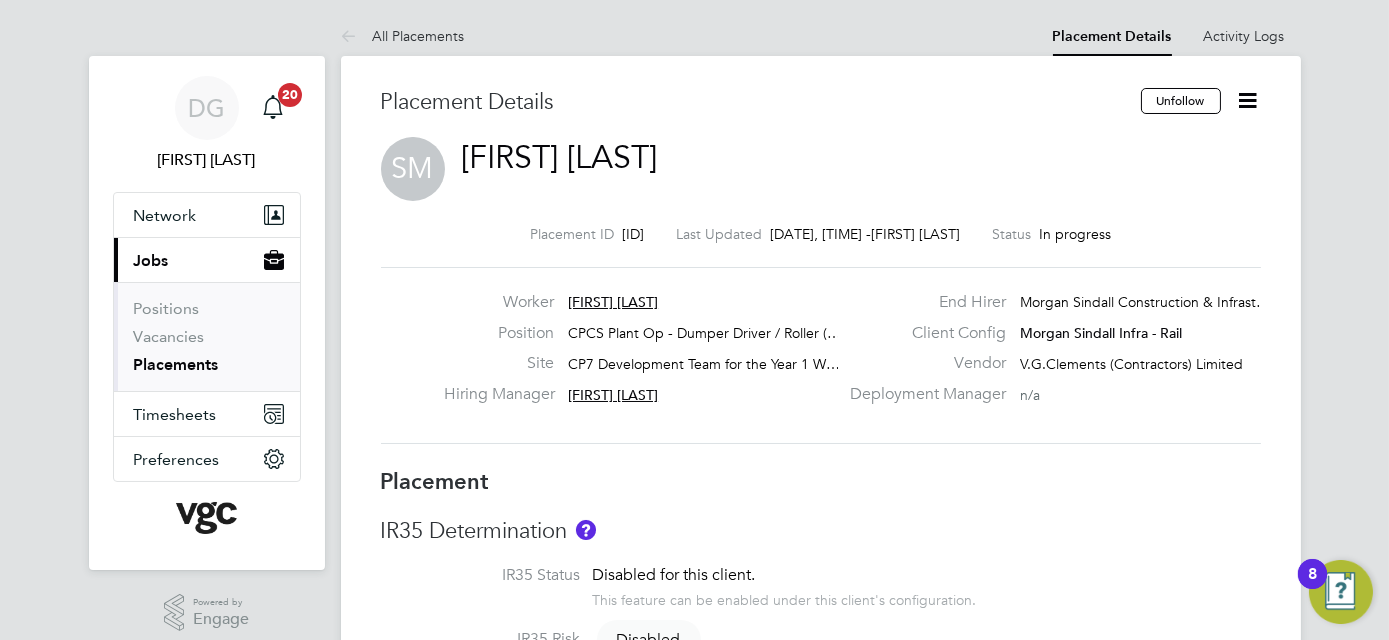 click on "Placements" at bounding box center [176, 364] 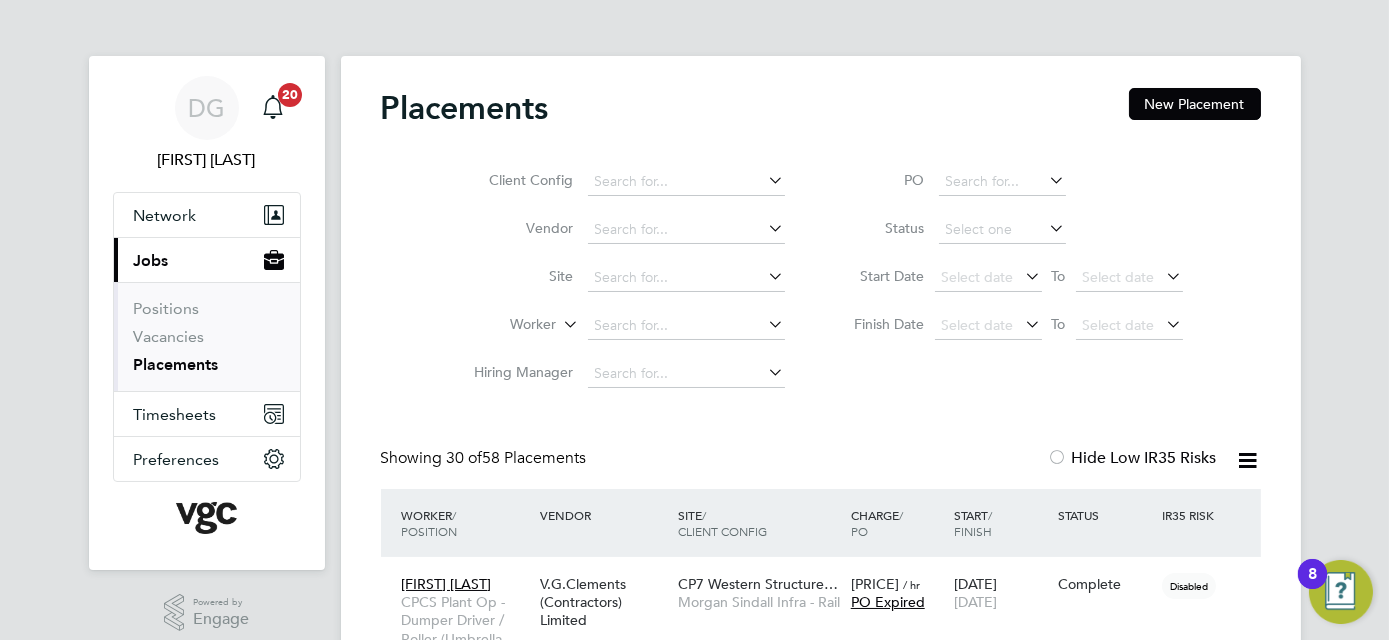 click on "Placements" at bounding box center (176, 364) 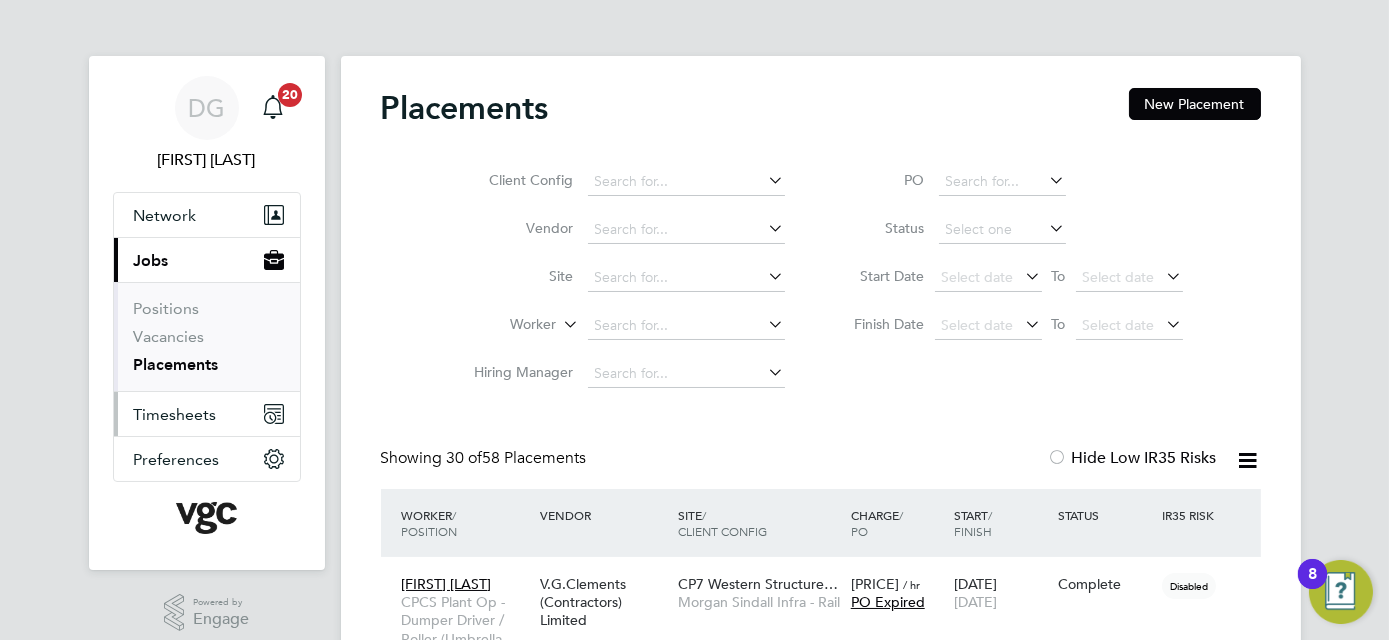 click on "Timesheets" at bounding box center [175, 414] 